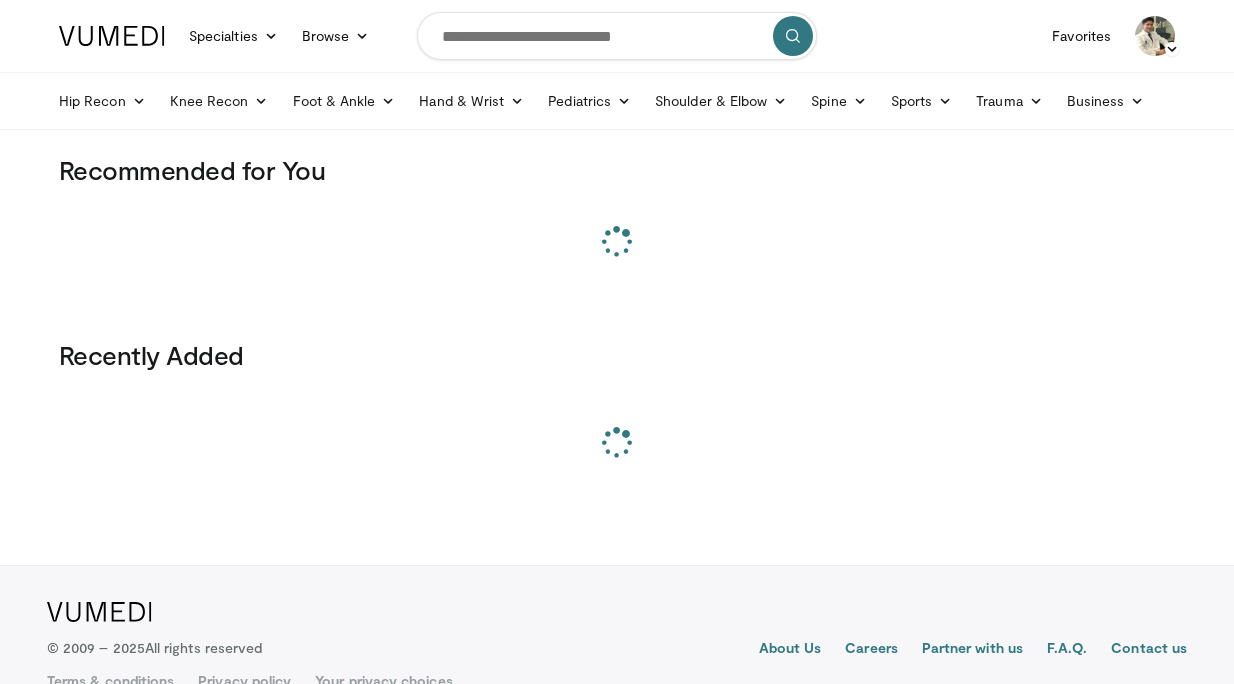 scroll, scrollTop: 0, scrollLeft: 0, axis: both 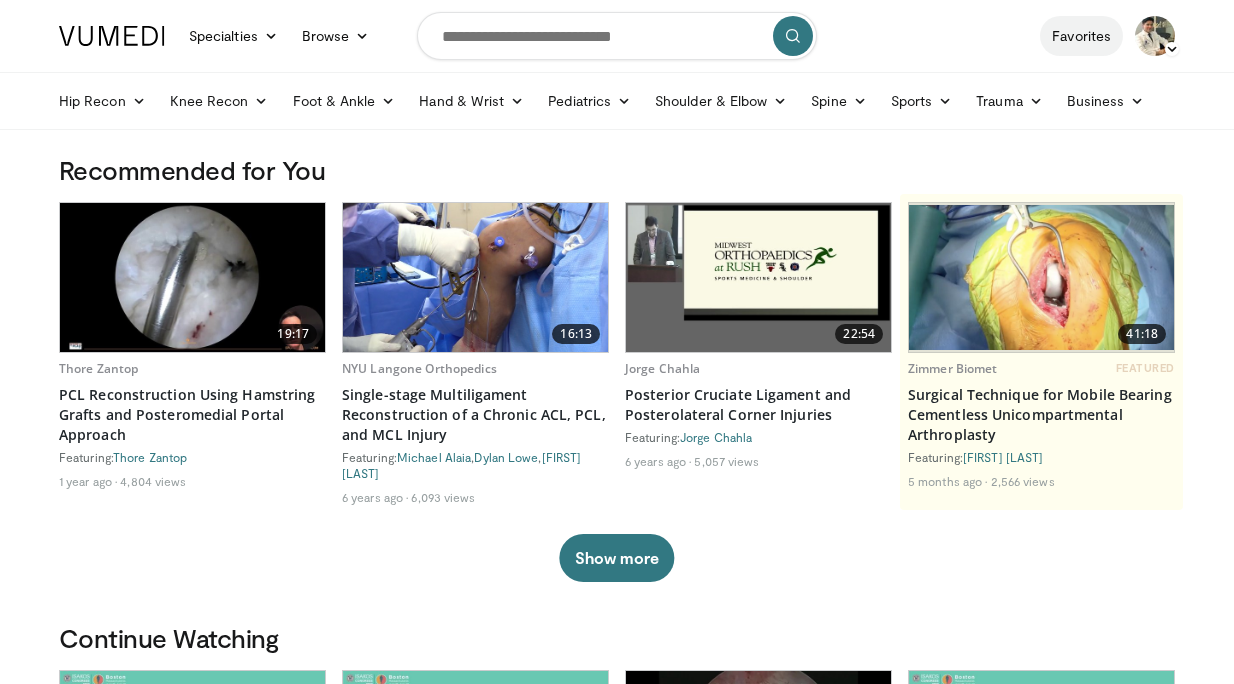 click on "Favorites" at bounding box center (1081, 36) 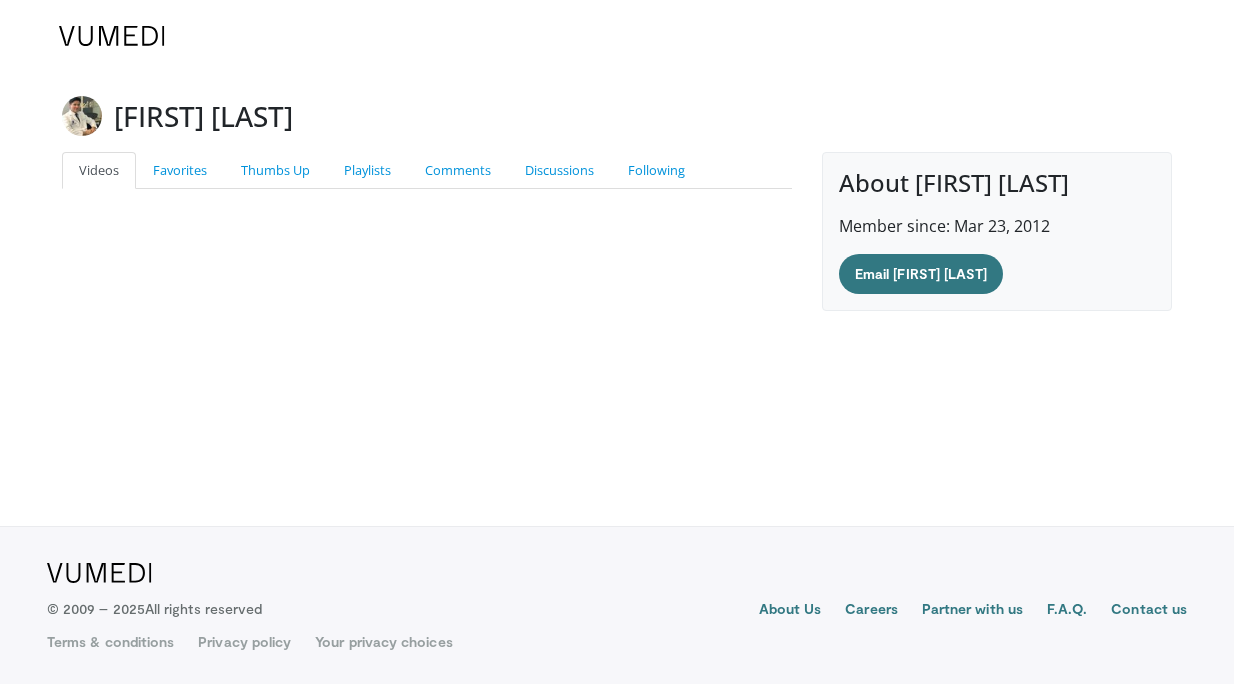 scroll, scrollTop: 0, scrollLeft: 0, axis: both 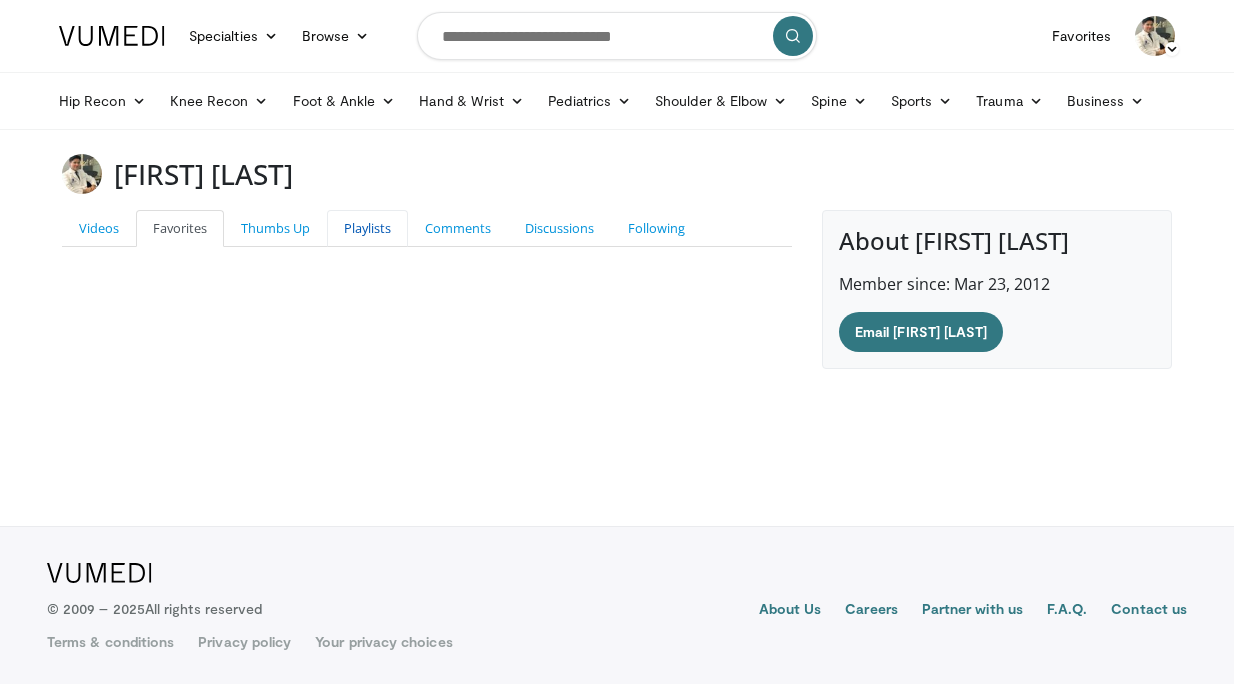 click on "Playlists" at bounding box center (367, 228) 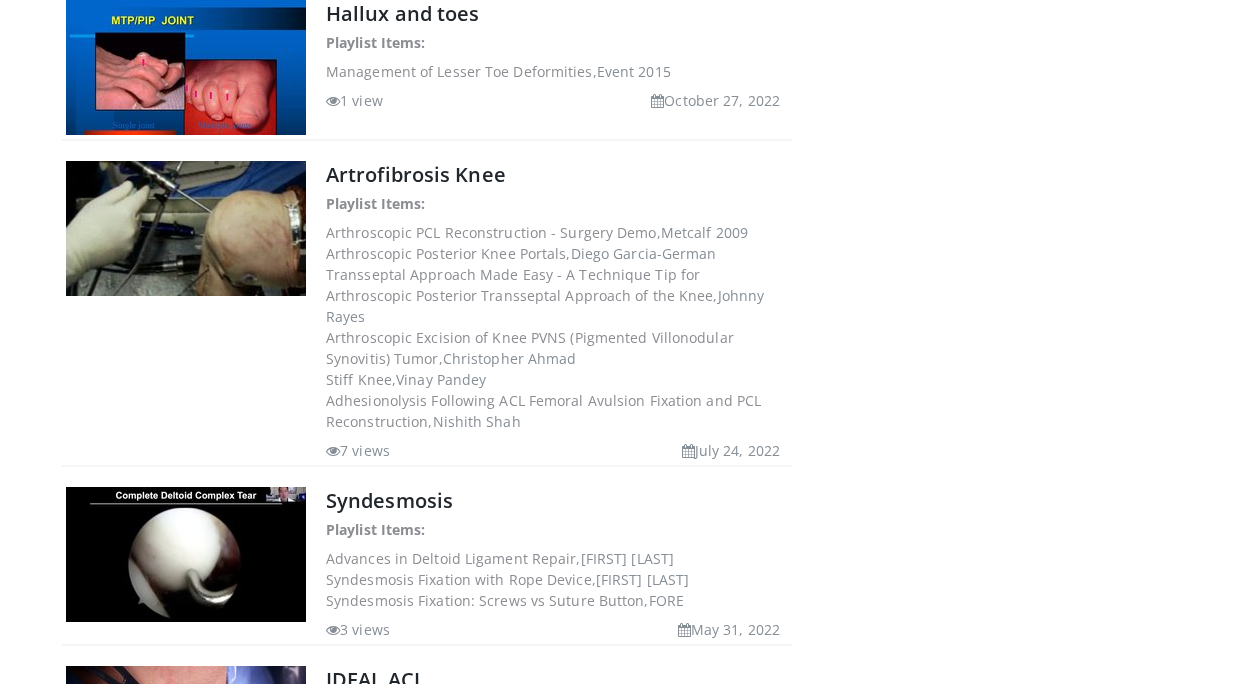scroll, scrollTop: 1486, scrollLeft: 0, axis: vertical 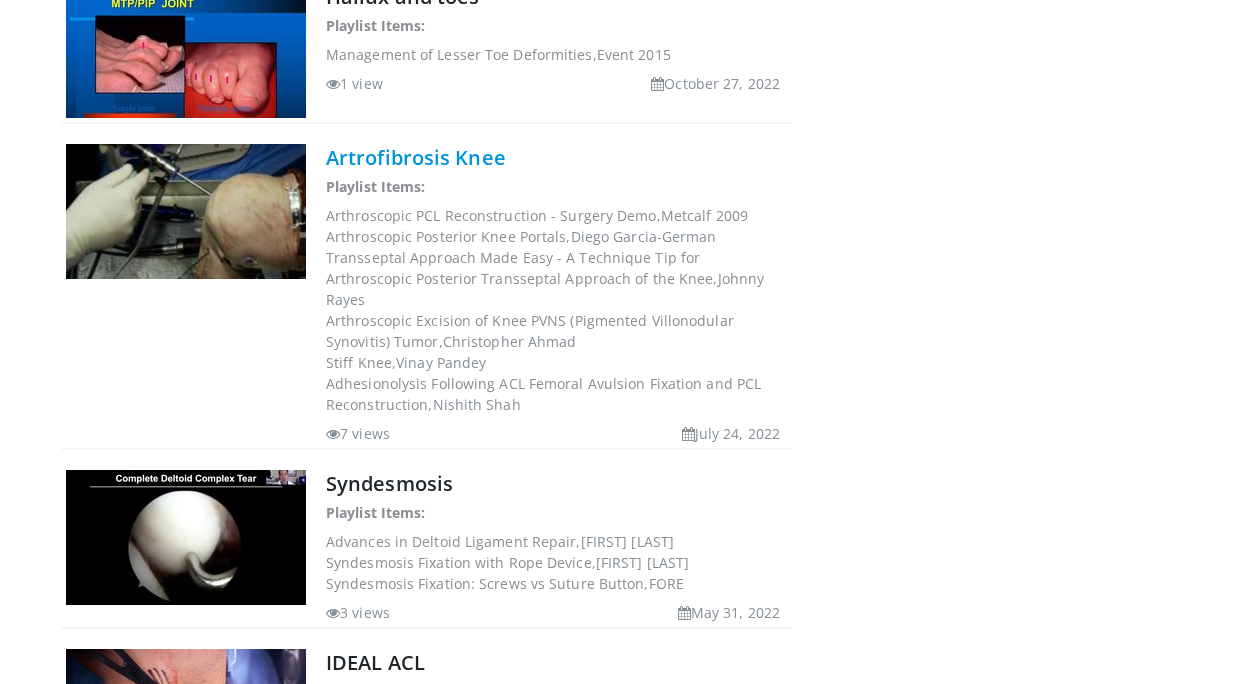 click on "Artrofibrosis Knee" at bounding box center (416, 157) 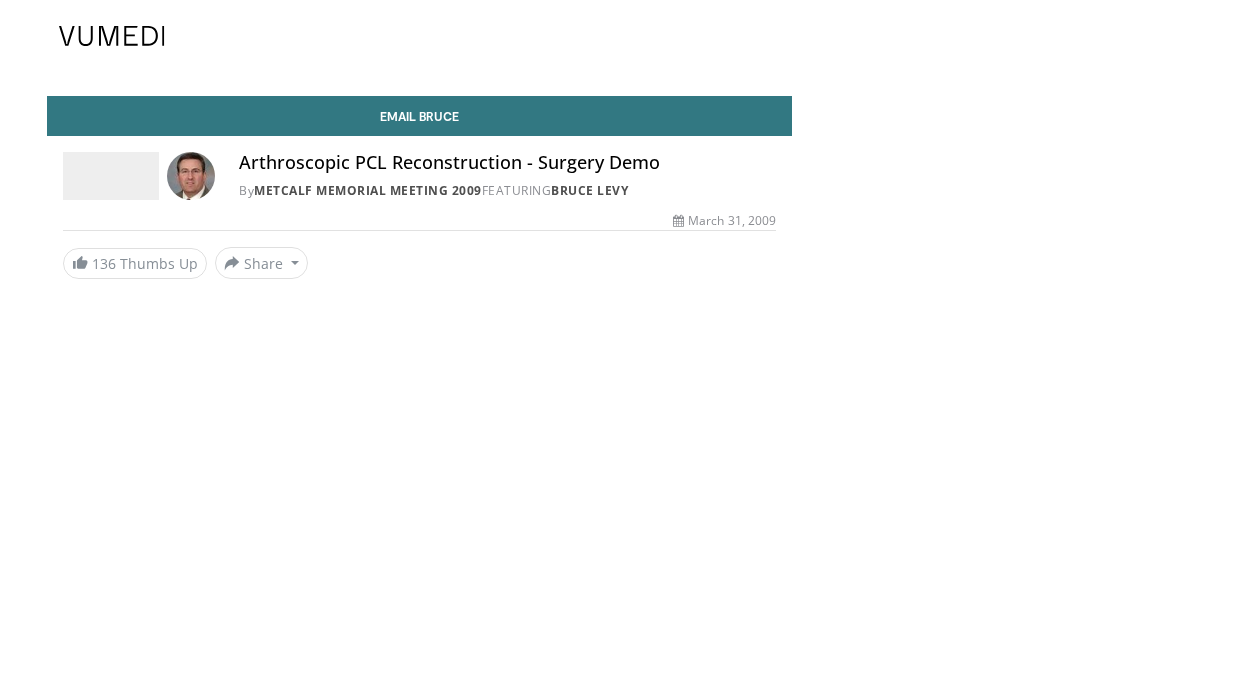 scroll, scrollTop: 0, scrollLeft: 0, axis: both 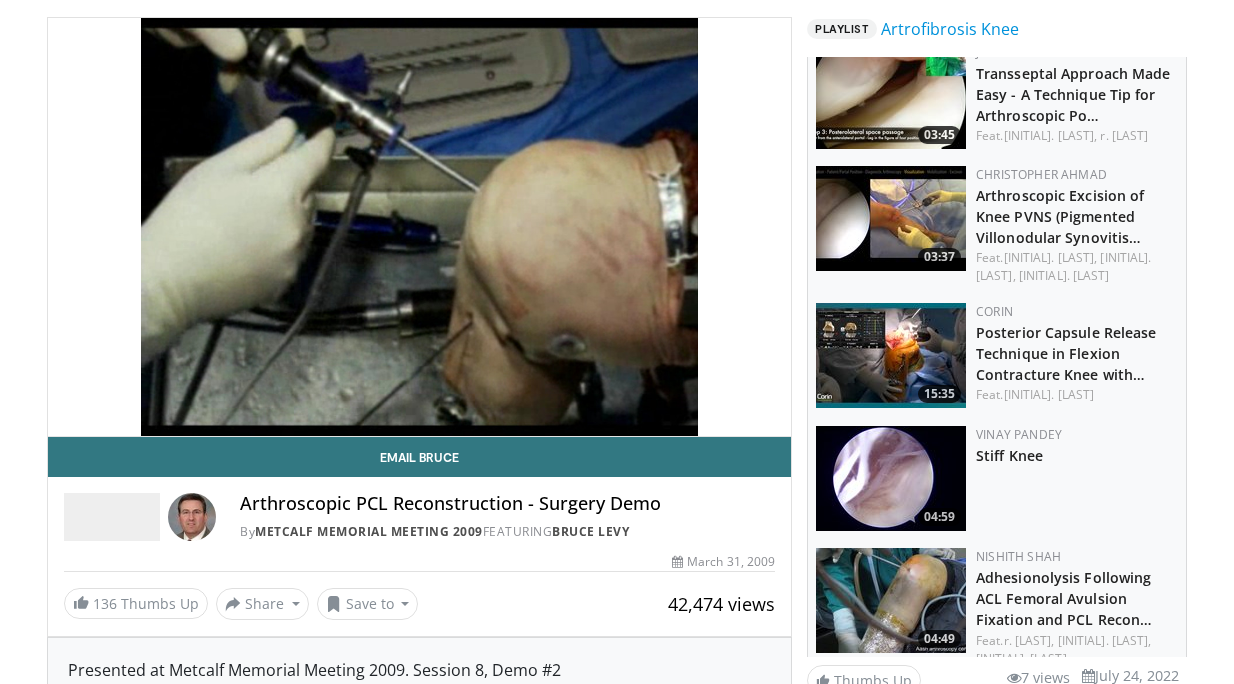 click at bounding box center (891, 355) 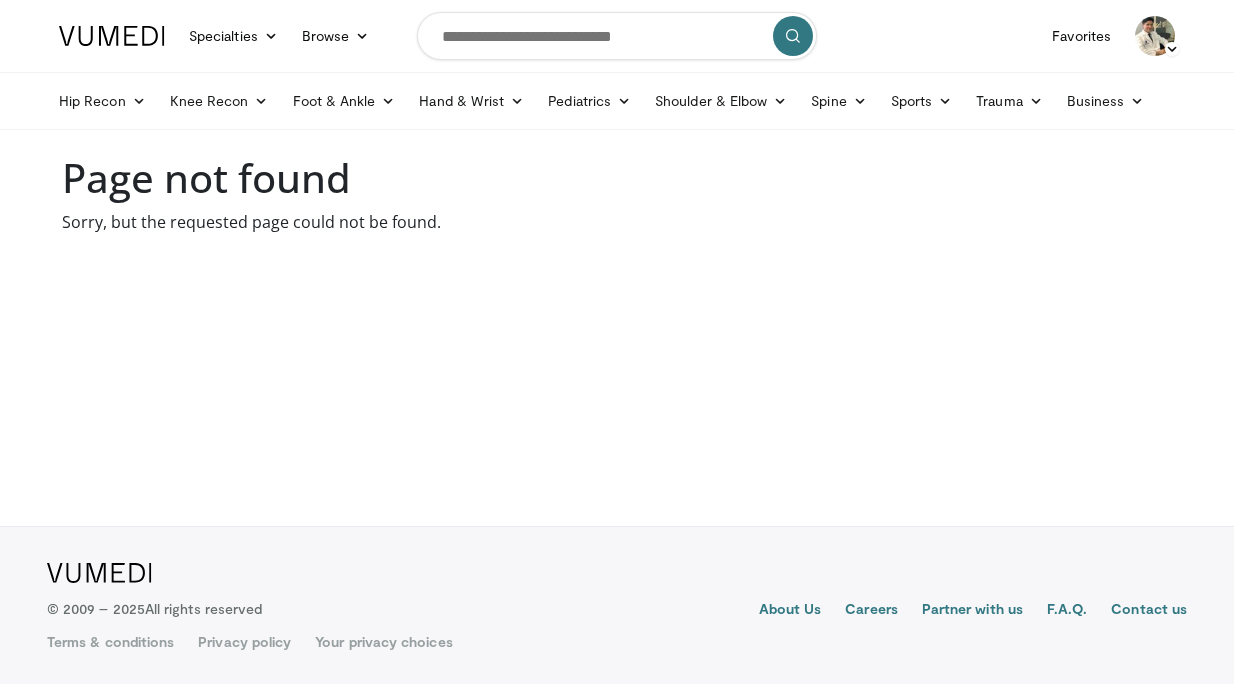 scroll, scrollTop: 0, scrollLeft: 0, axis: both 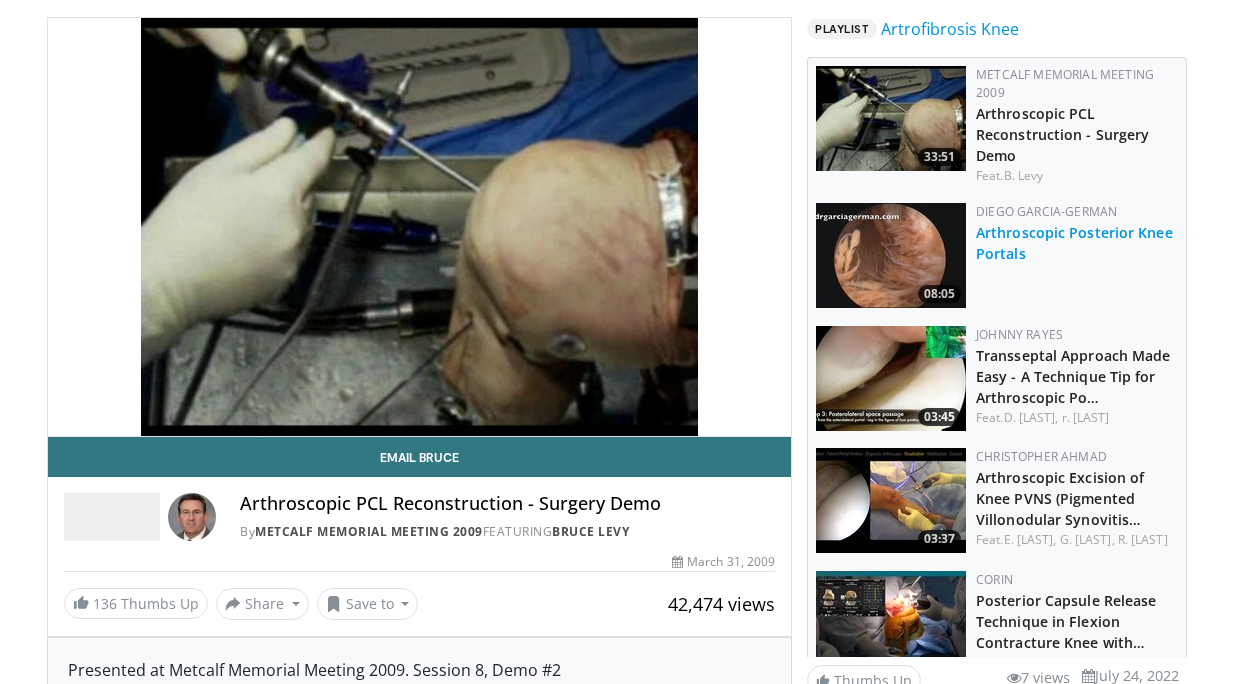 click on "Arthroscopic Posterior Knee Portals" at bounding box center (1074, 243) 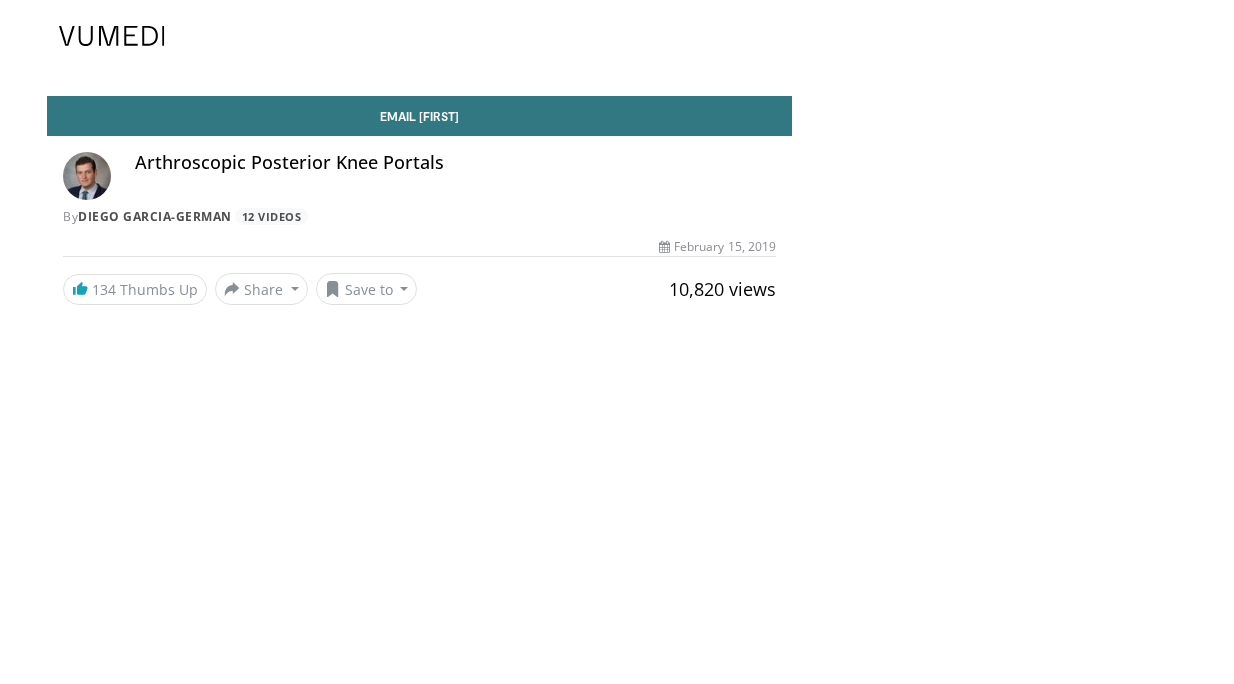 scroll, scrollTop: 0, scrollLeft: 0, axis: both 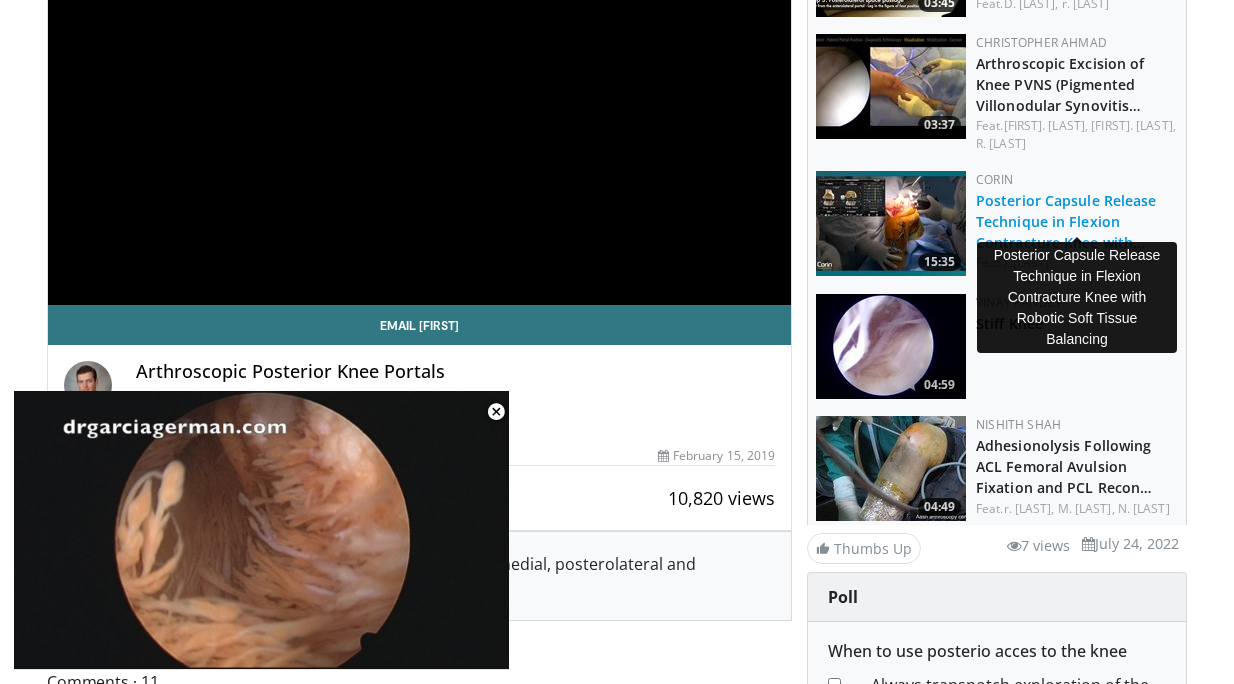 click on "Posterior Capsule Release Technique in Flexion Contracture Knee with…" at bounding box center (1066, 221) 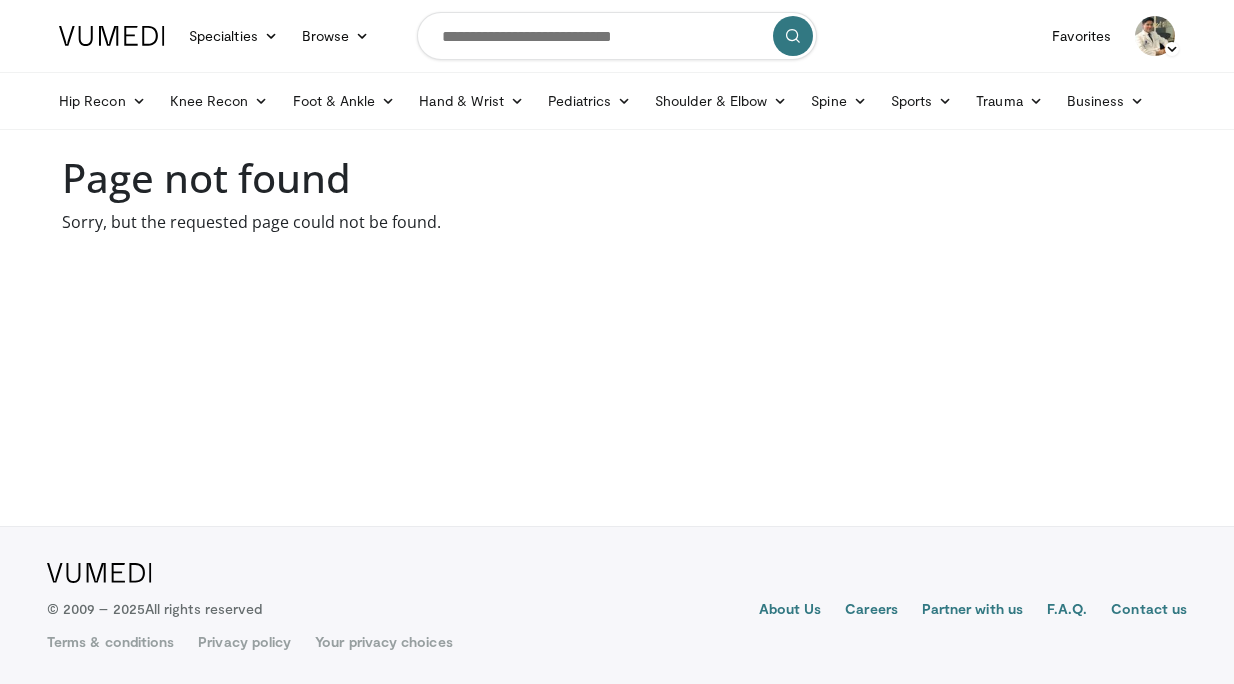 scroll, scrollTop: 0, scrollLeft: 0, axis: both 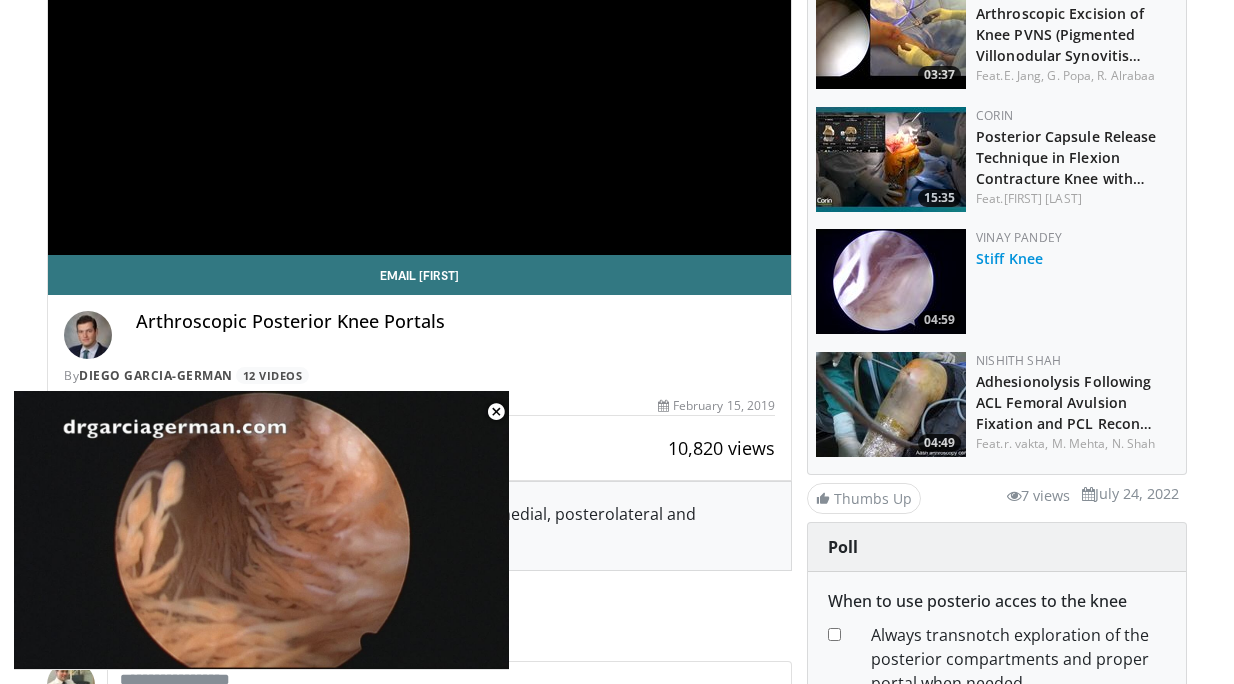 click on "Stiff Knee" at bounding box center (1009, 258) 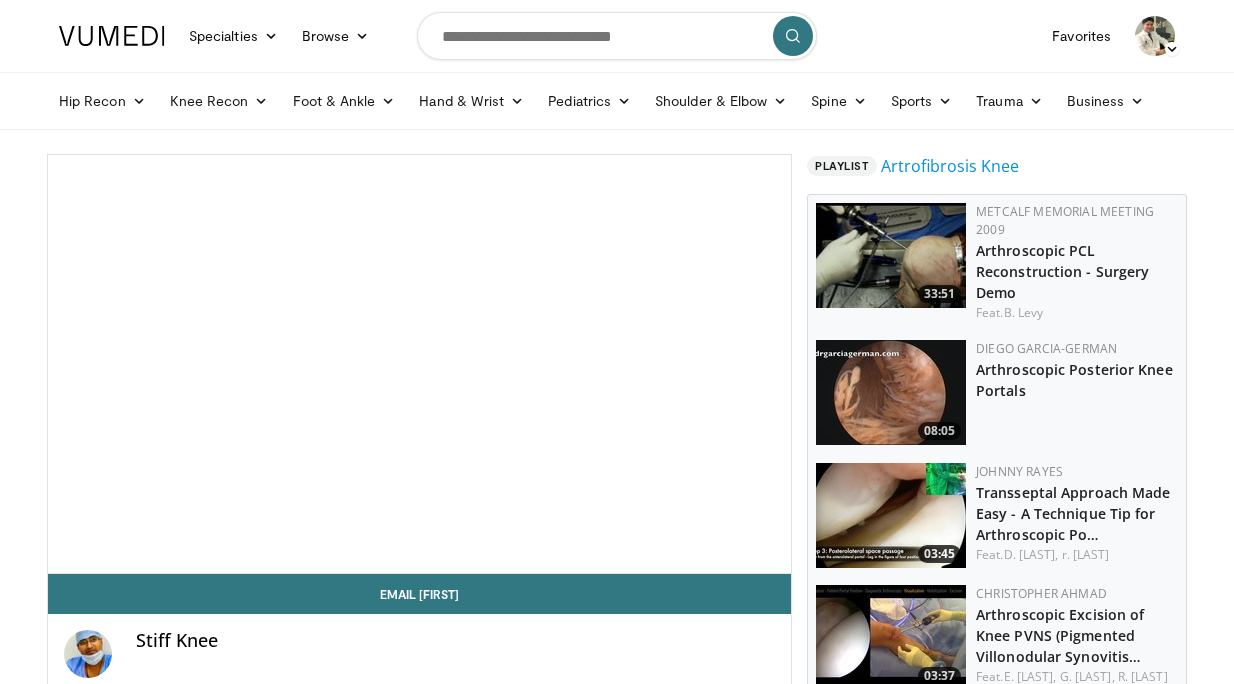 scroll, scrollTop: 0, scrollLeft: 0, axis: both 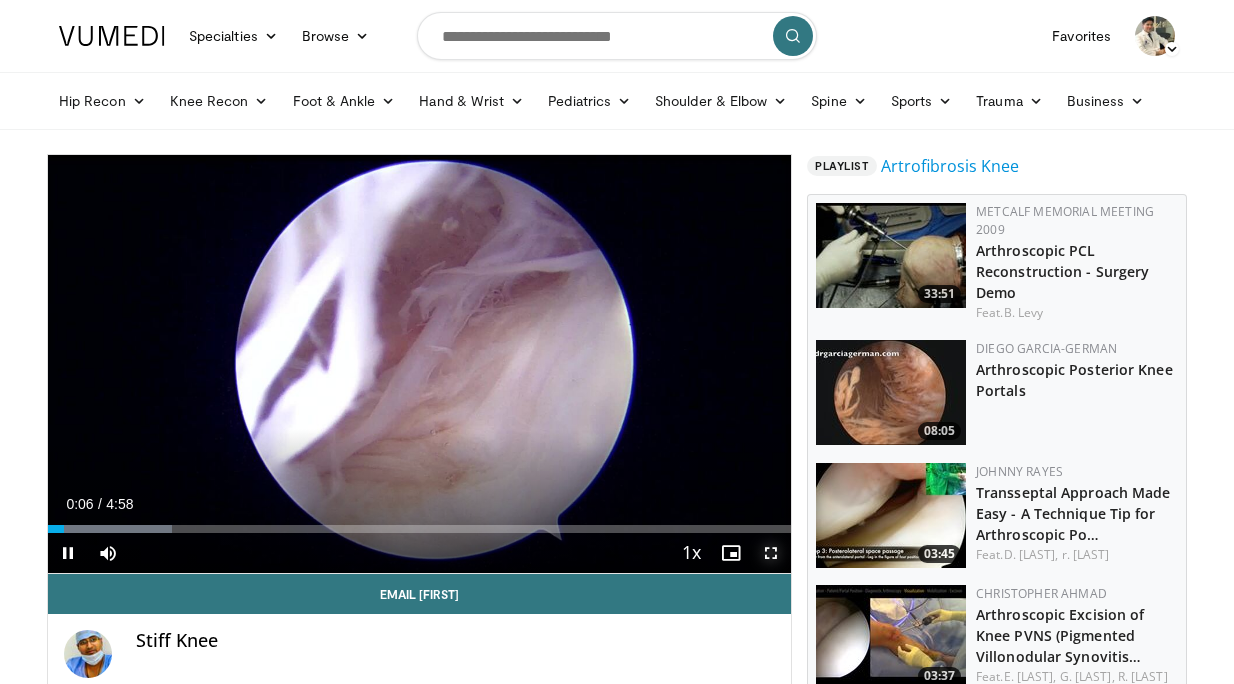 click at bounding box center [771, 553] 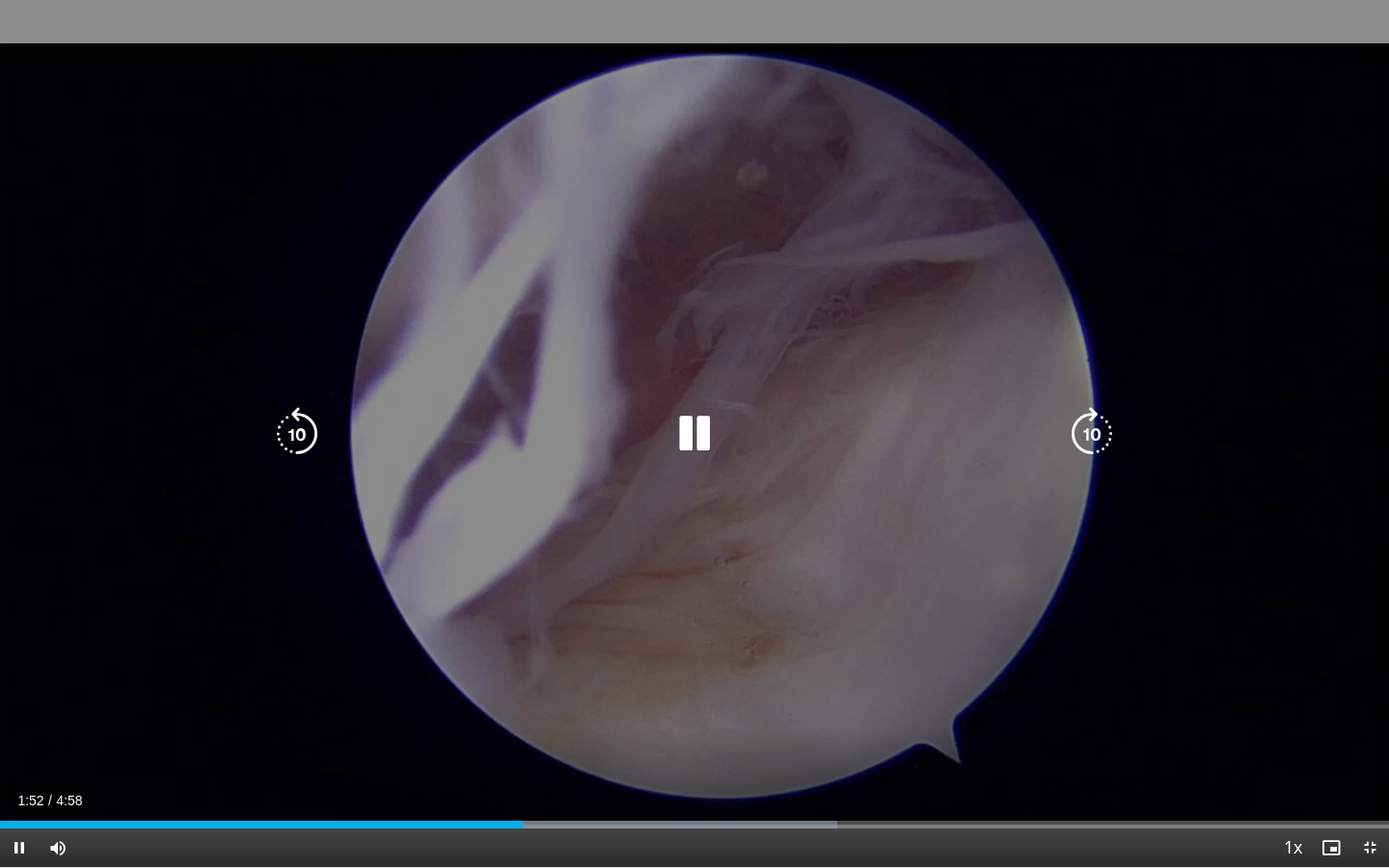 click at bounding box center [1092, 434] 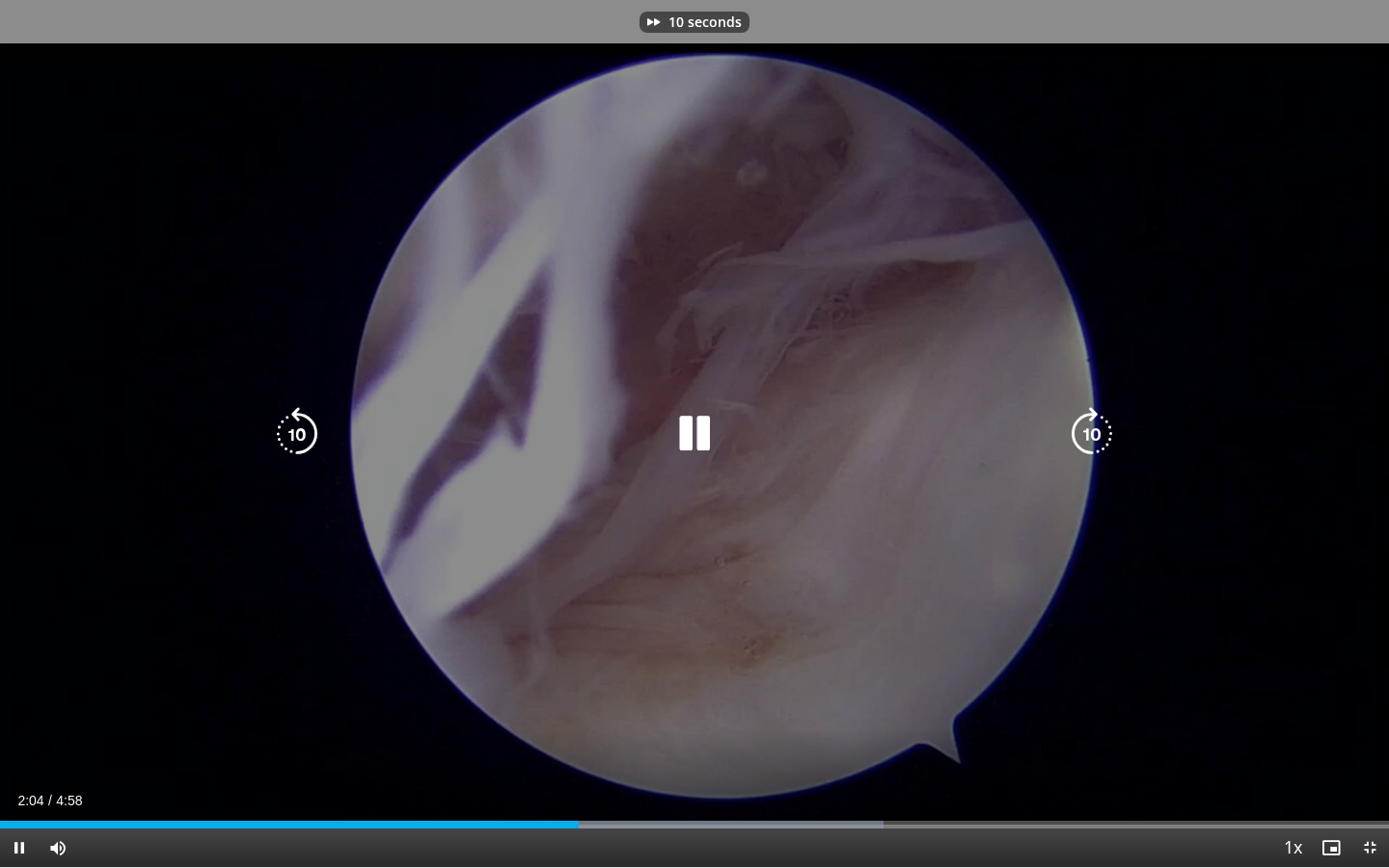 click at bounding box center [297, 434] 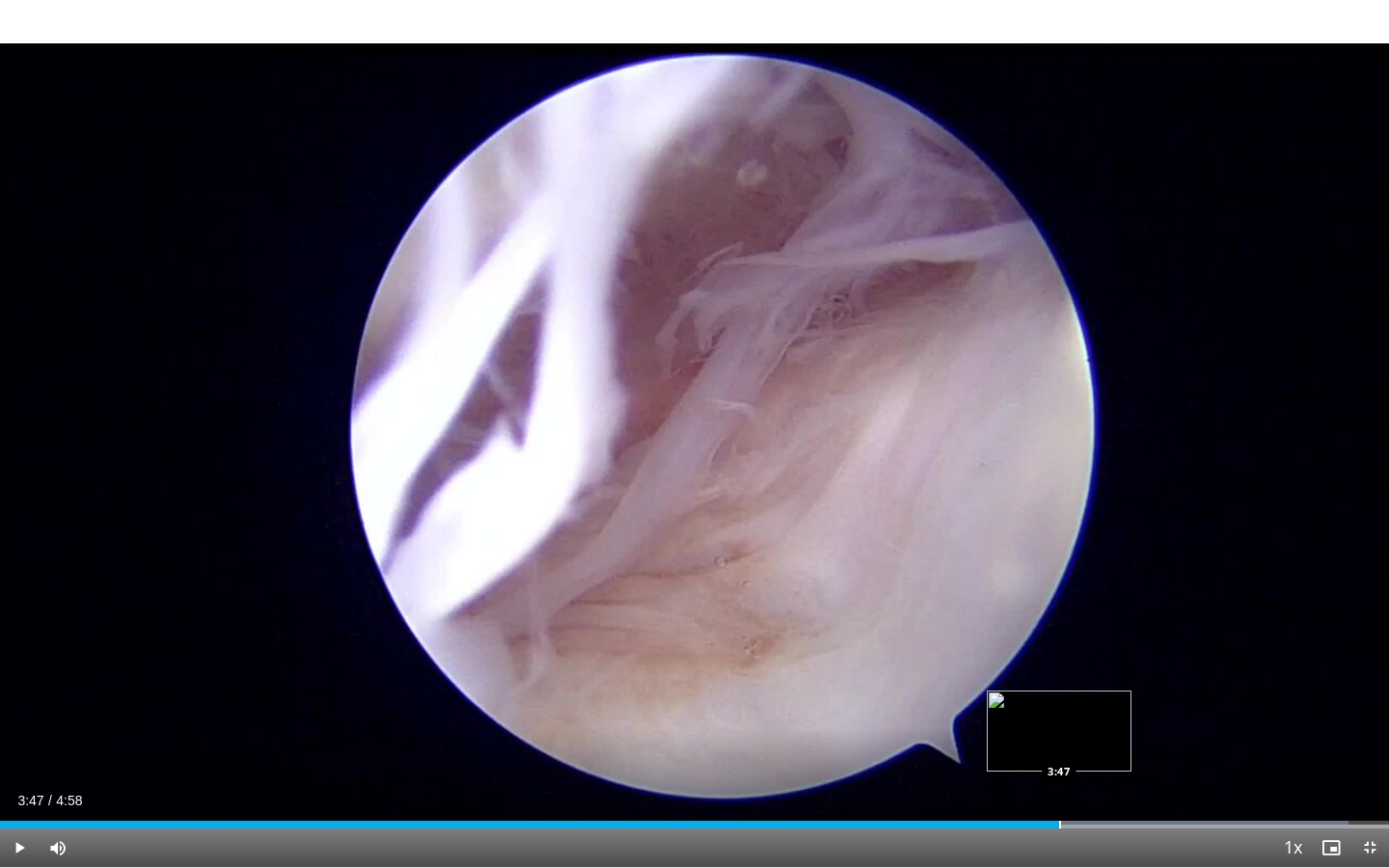 click at bounding box center [1060, 825] 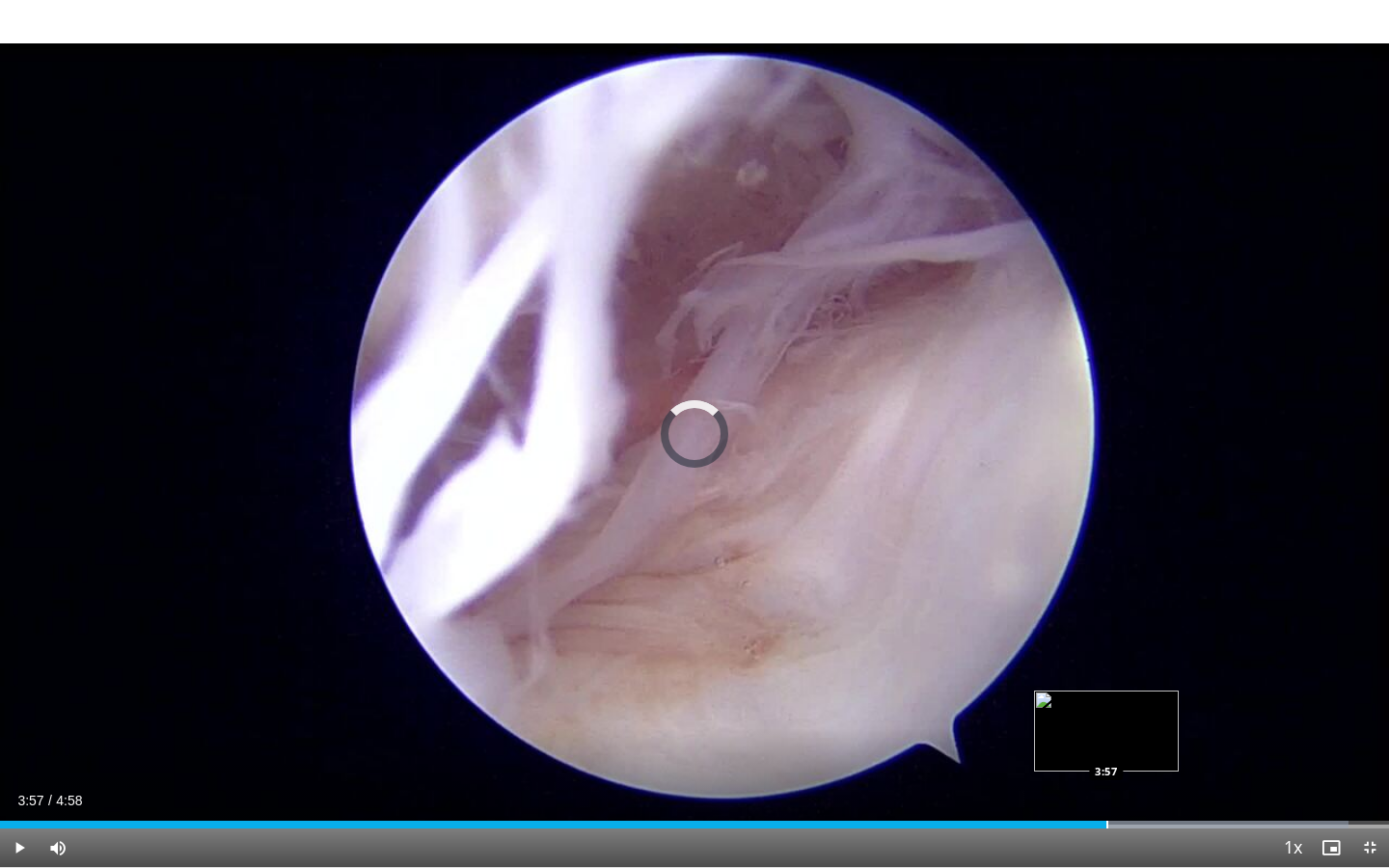 click on "Loaded :  97.11% 3:57 3:57" at bounding box center (694, 819) 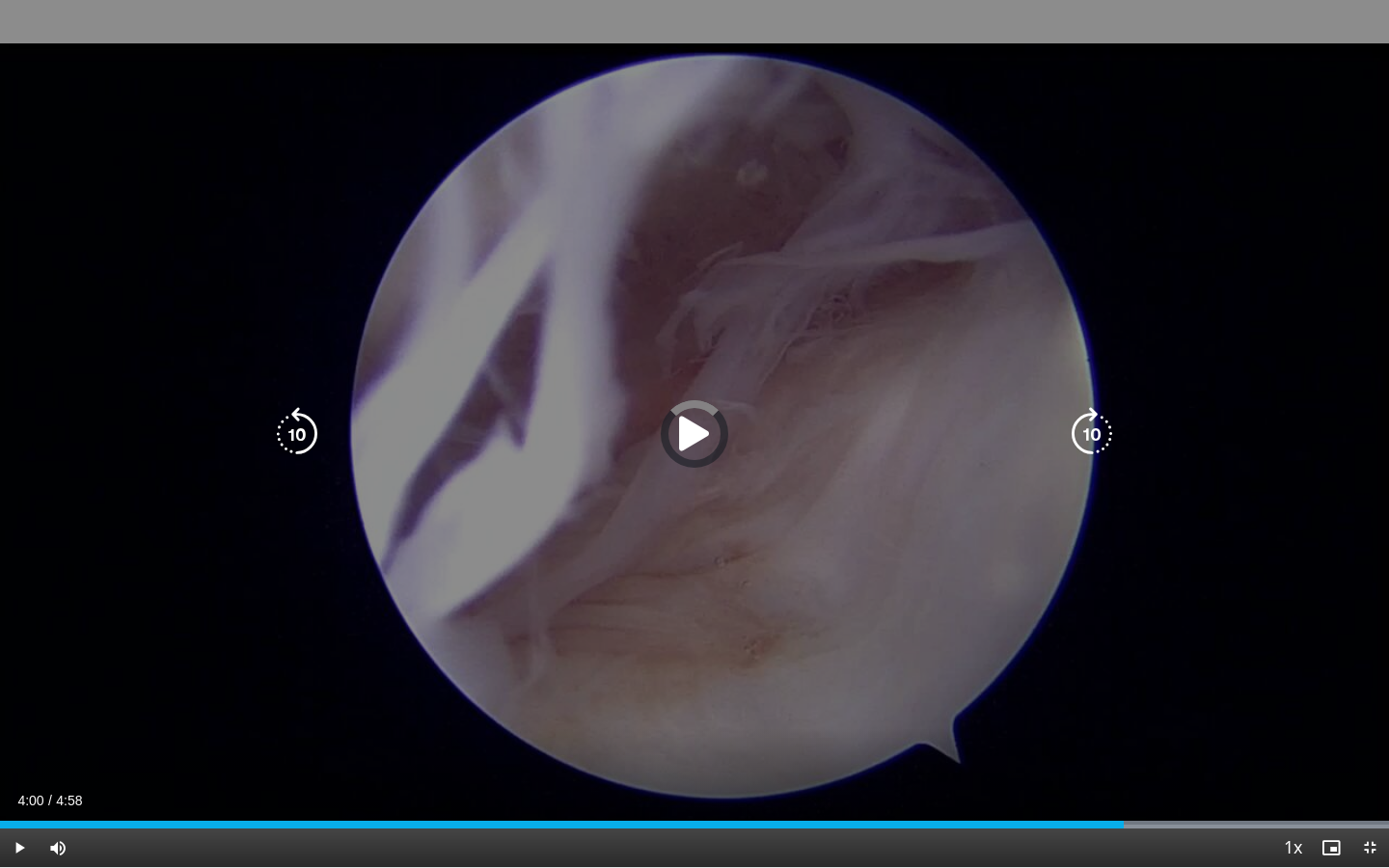 click at bounding box center [1179, 825] 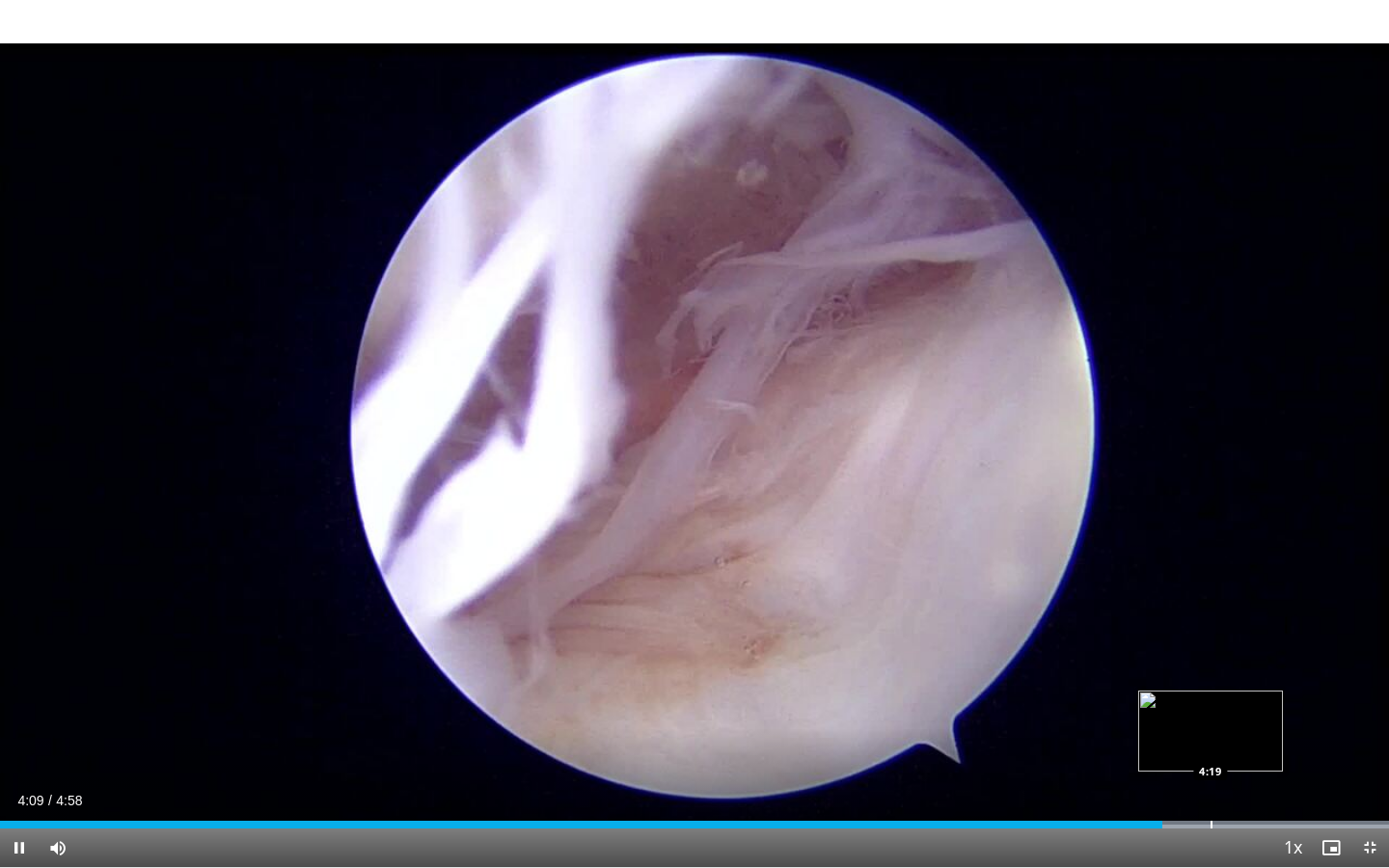 click at bounding box center [1212, 825] 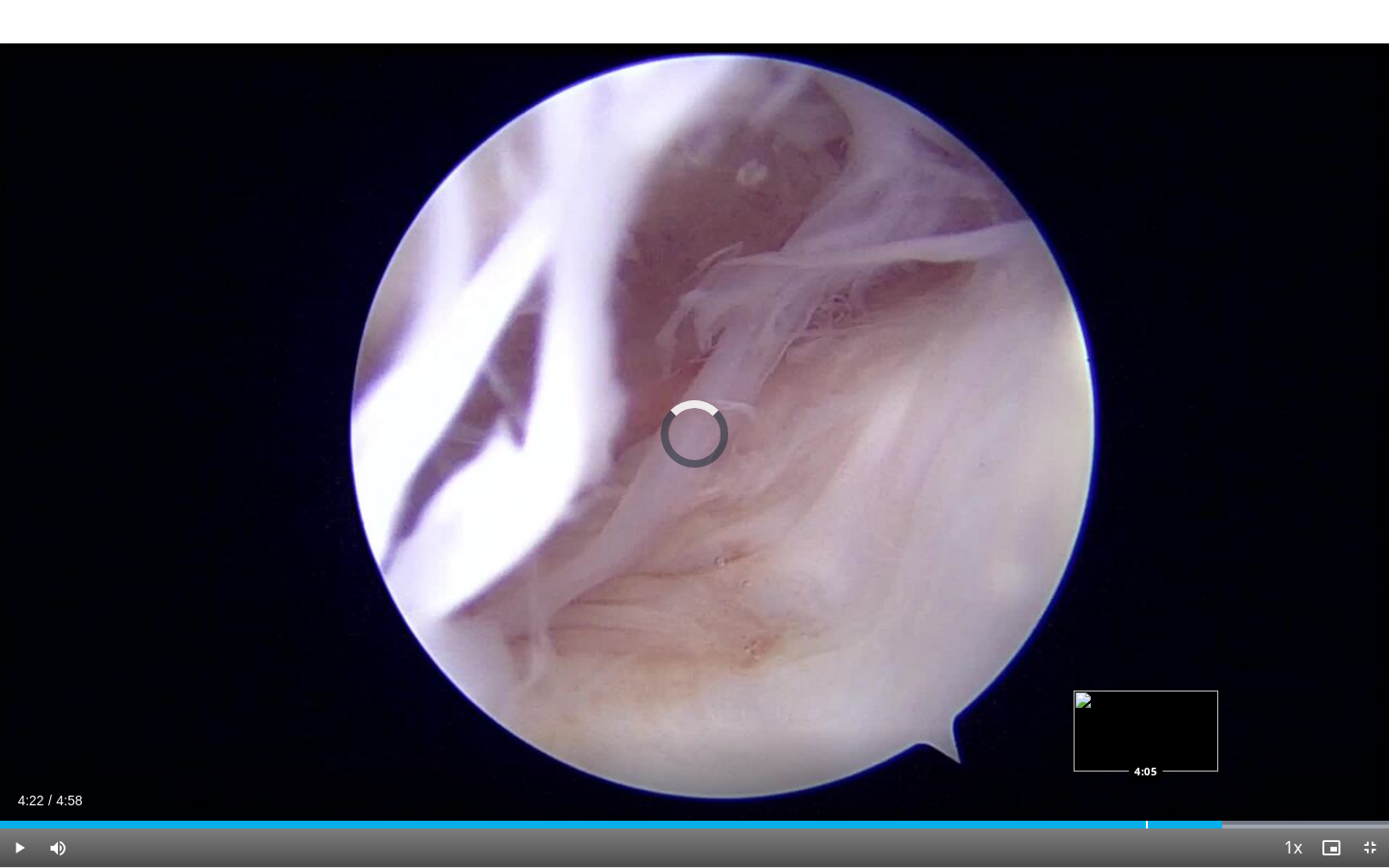 click on "Loaded :  100.00% 4:22 4:05" at bounding box center (694, 819) 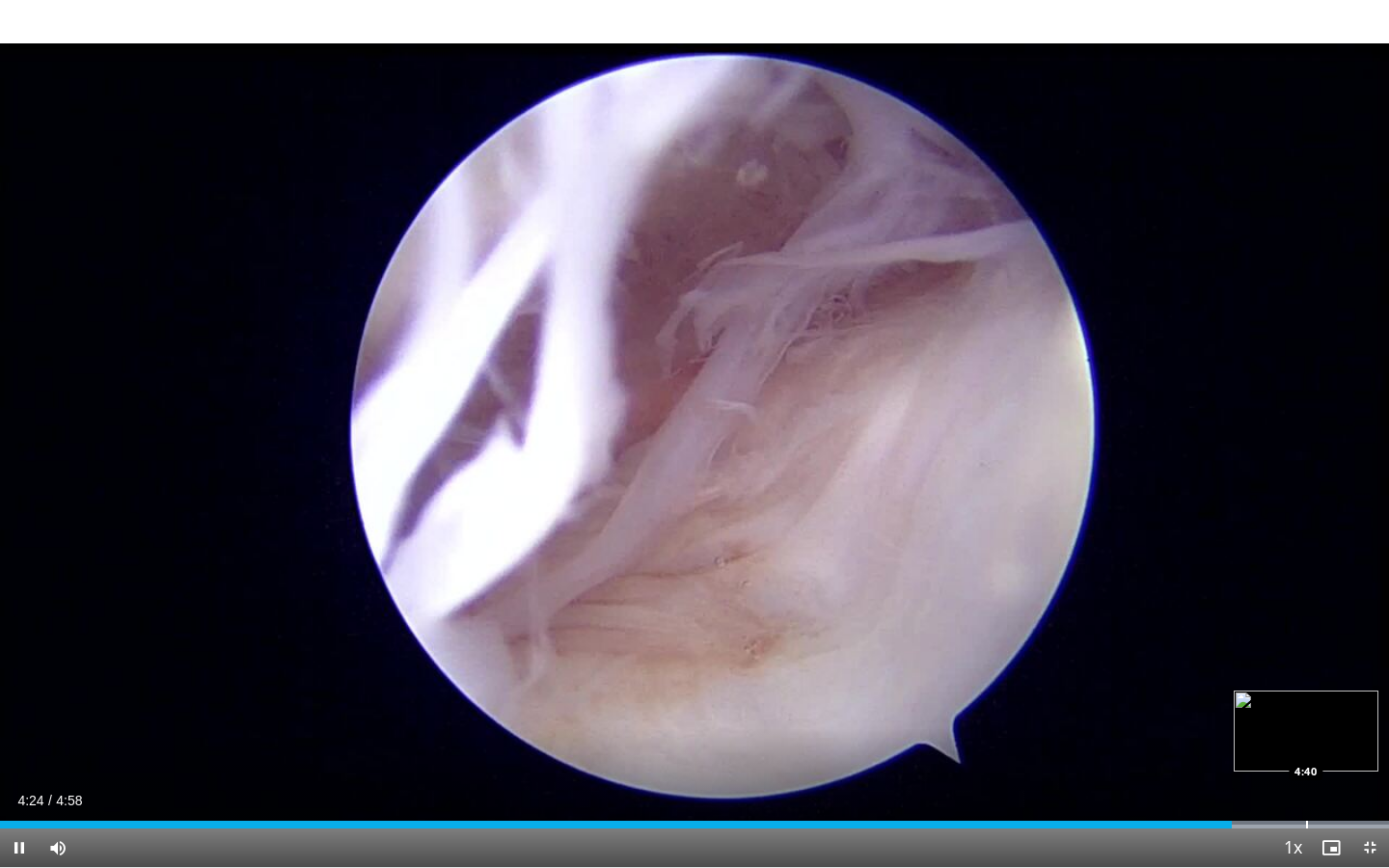 click on "Loaded :  100.00% 4:24 4:40" at bounding box center [694, 819] 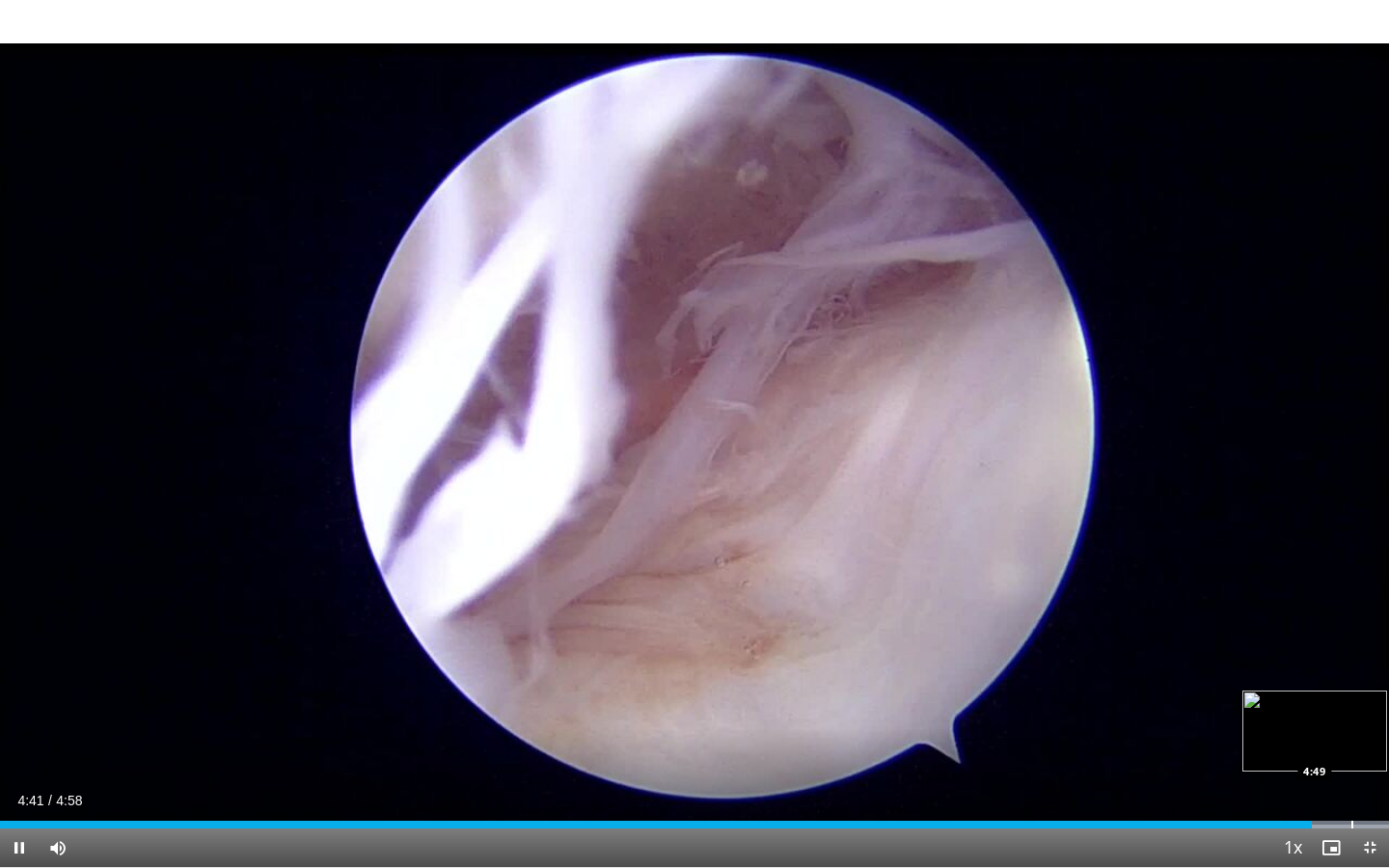 click at bounding box center [1352, 825] 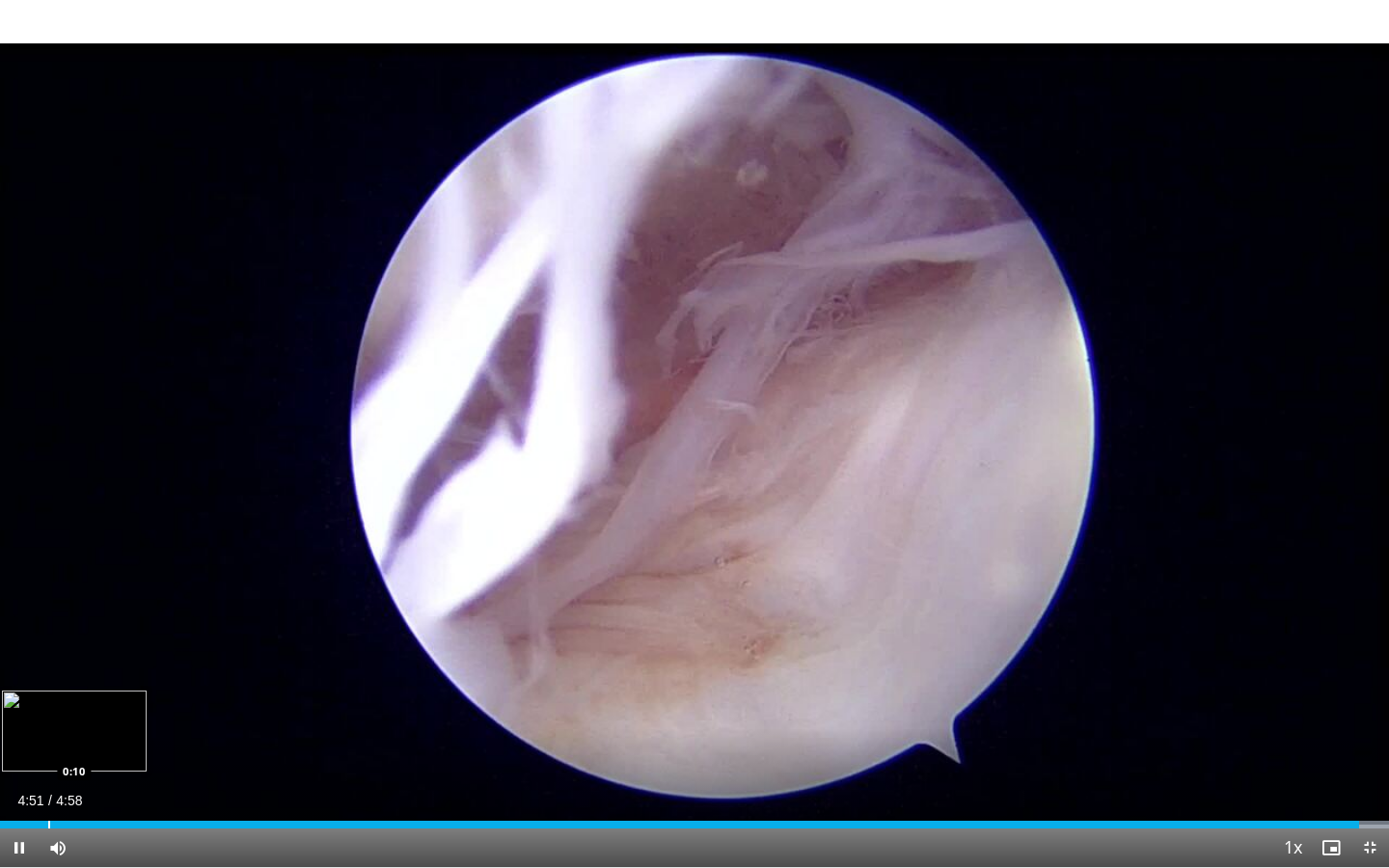 click on "4:51" at bounding box center [679, 825] 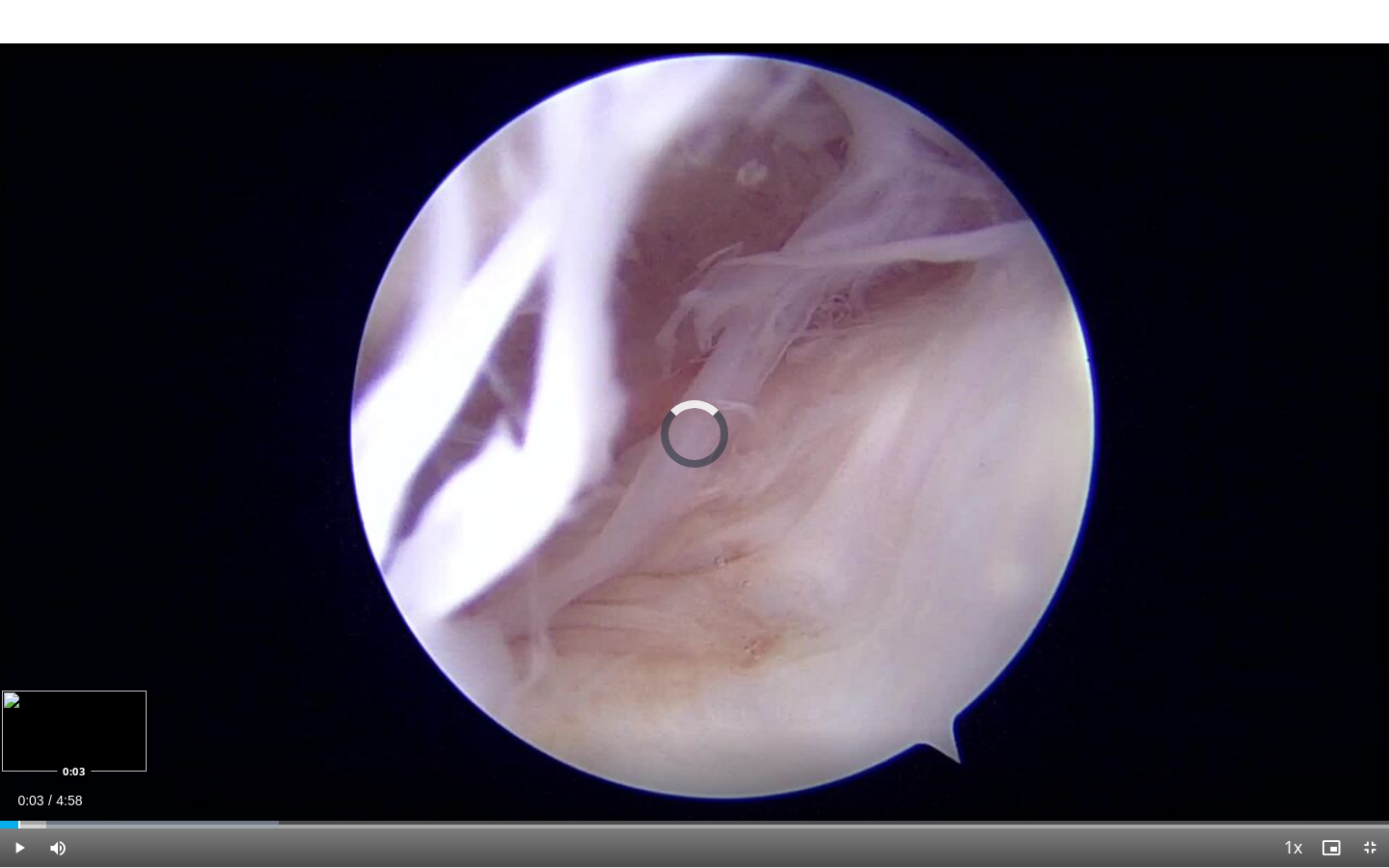 click at bounding box center [19, 825] 